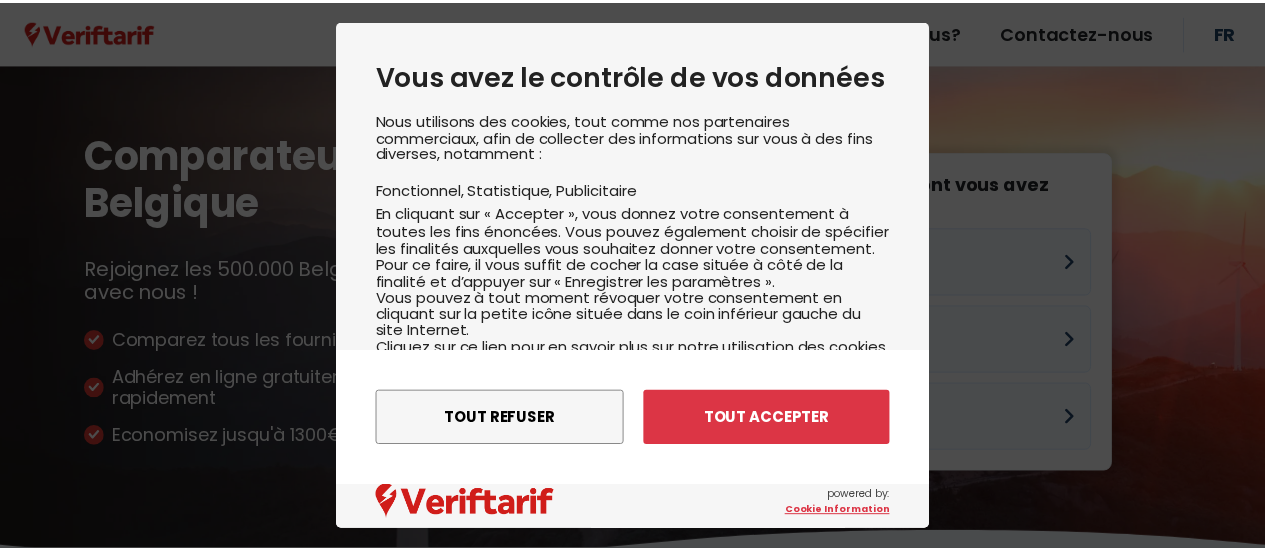 scroll, scrollTop: 0, scrollLeft: 0, axis: both 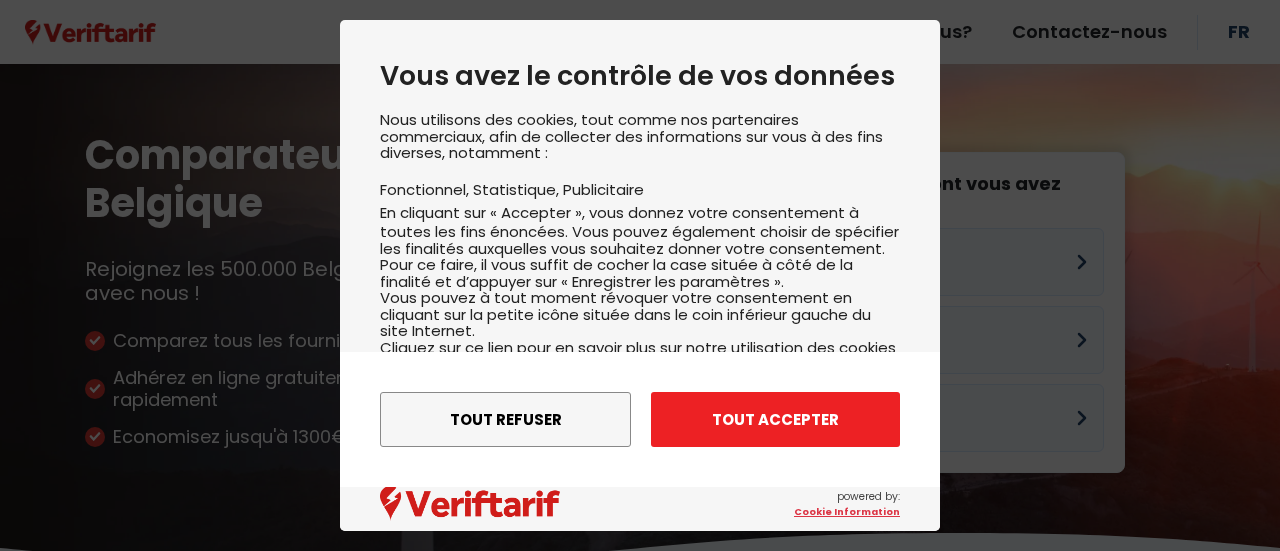 click on "Tout accepter" at bounding box center (775, 419) 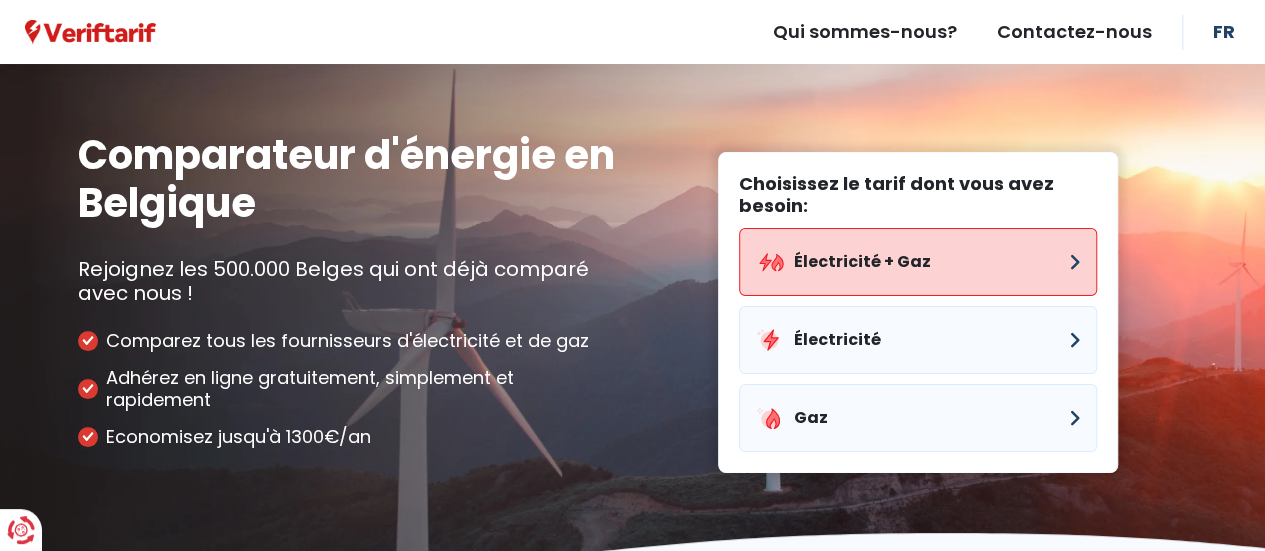 click on "Électricité + Gaz" at bounding box center [918, 262] 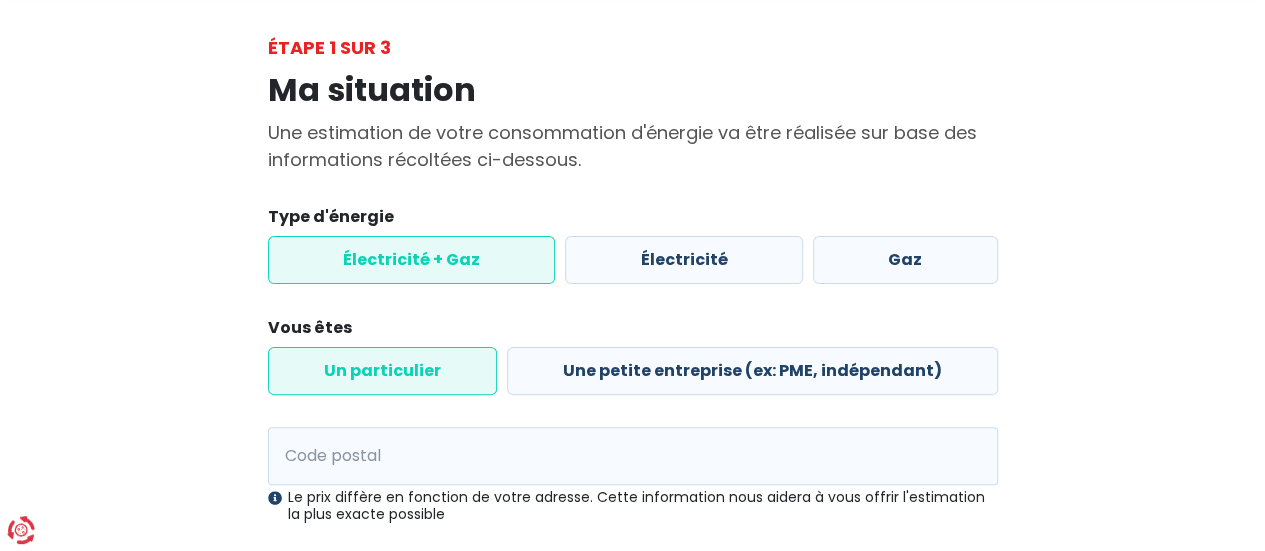 scroll, scrollTop: 96, scrollLeft: 0, axis: vertical 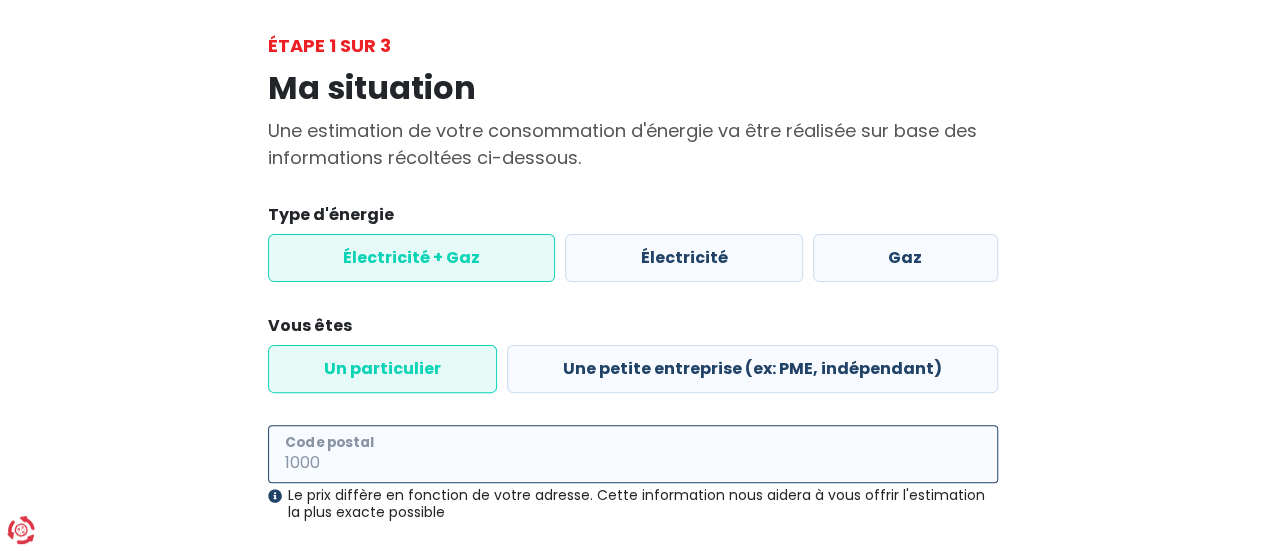 click on "Code postal" at bounding box center (633, 454) 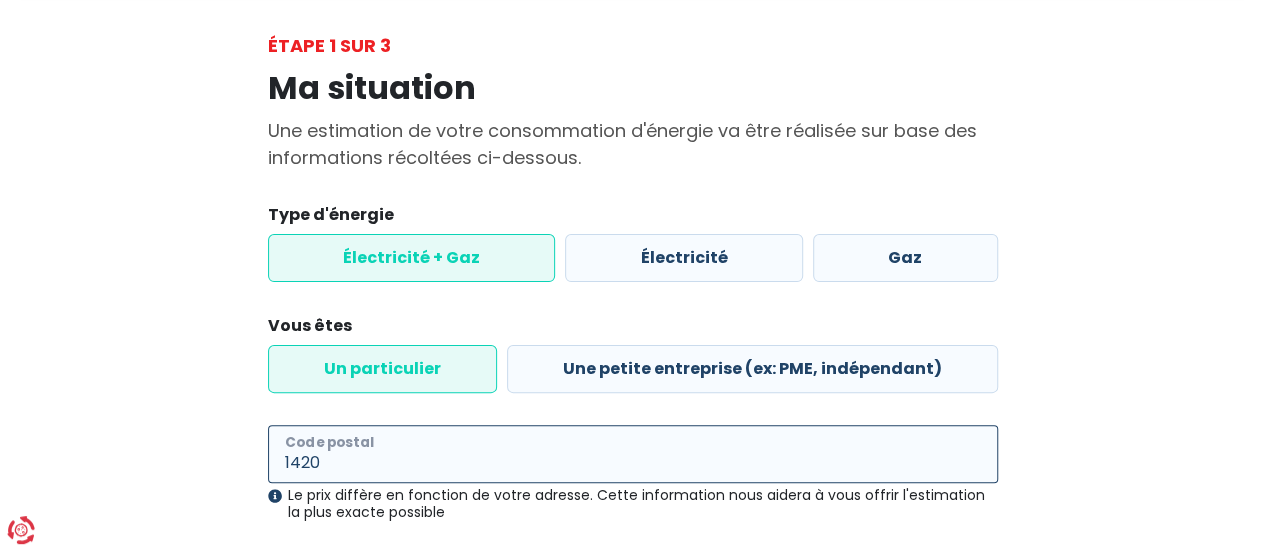 type on "1420" 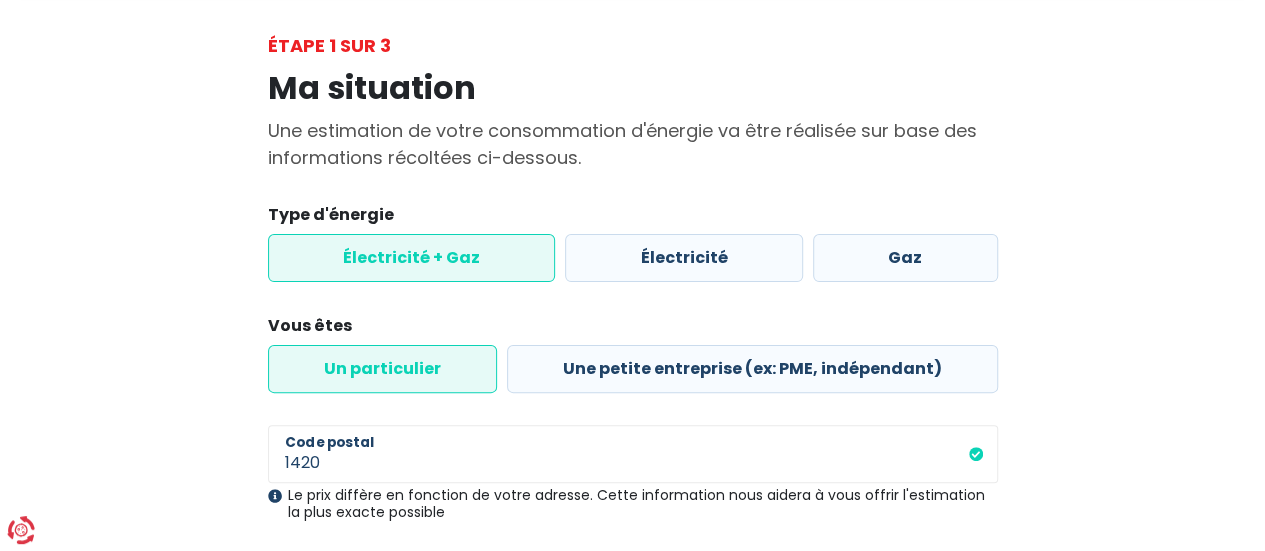 click on "Ma situation
Une estimation de votre consommation d'énergie va être réalisée sur base des informations récoltées ci-dessous.
Type d'énergie
Électricité + Gaz
Électricité
Gaz
Vous êtes
Un particulier
Une petite entreprise (ex: PME, indépendant)
[POSTAL_CODE]
Code postal
Le prix diffère en fonction de votre adresse. Cette information nous aidera à vous offrir l'estimation la plus exacte possible
Connaissez-vous votre consommation annuelle ?
Oui
Non
Retour
Suivant" at bounding box center (633, 390) 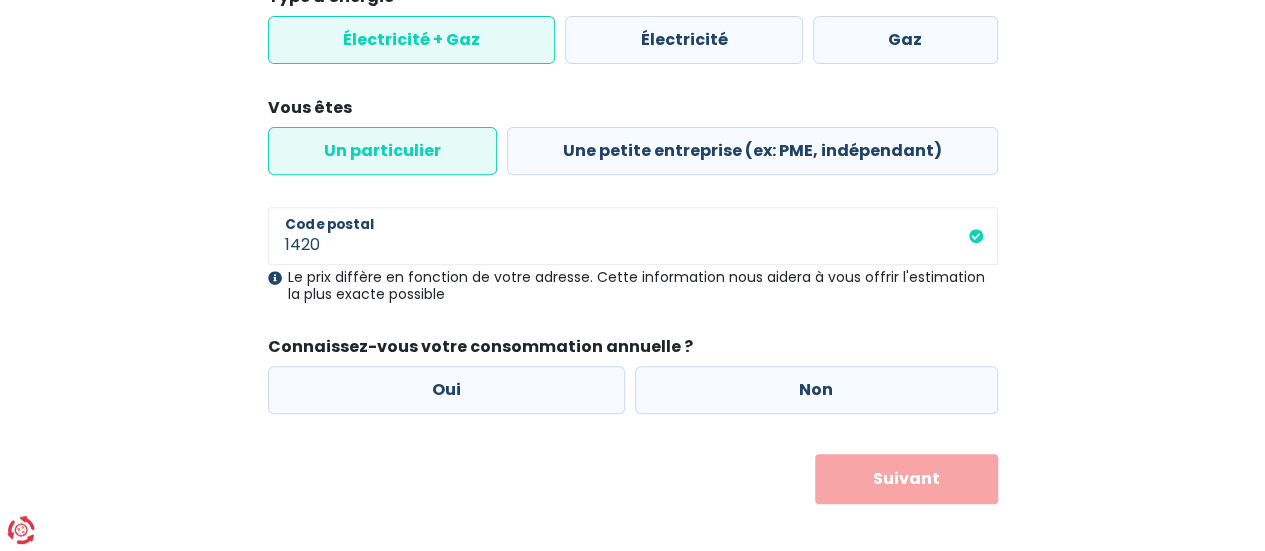 scroll, scrollTop: 329, scrollLeft: 0, axis: vertical 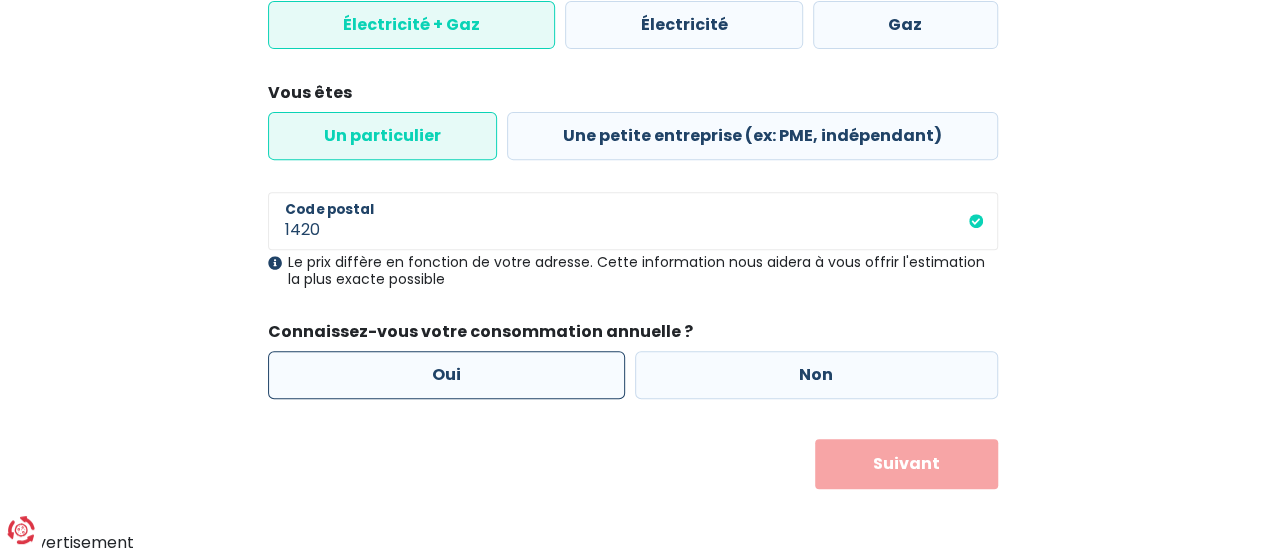 click on "Oui" at bounding box center [447, 375] 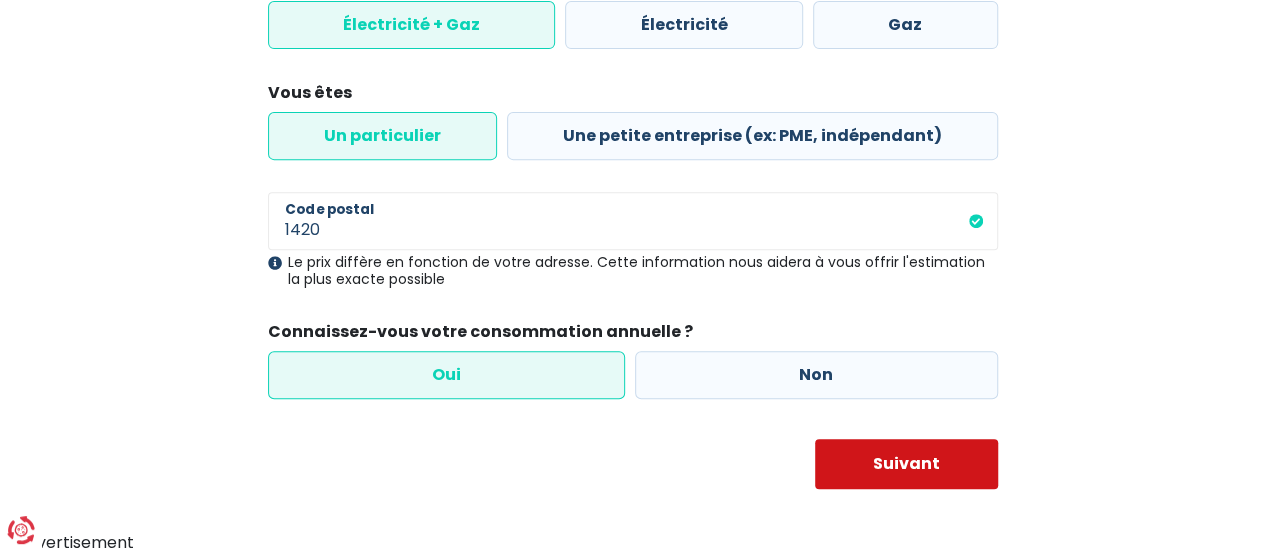 click on "Suivant" at bounding box center [906, 464] 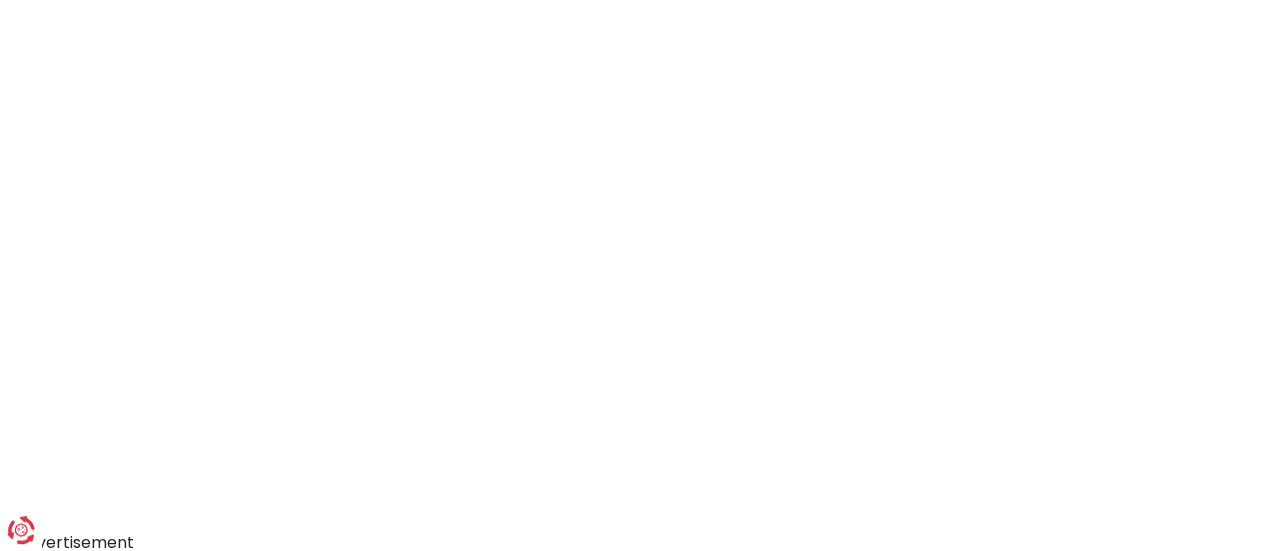 scroll, scrollTop: 0, scrollLeft: 0, axis: both 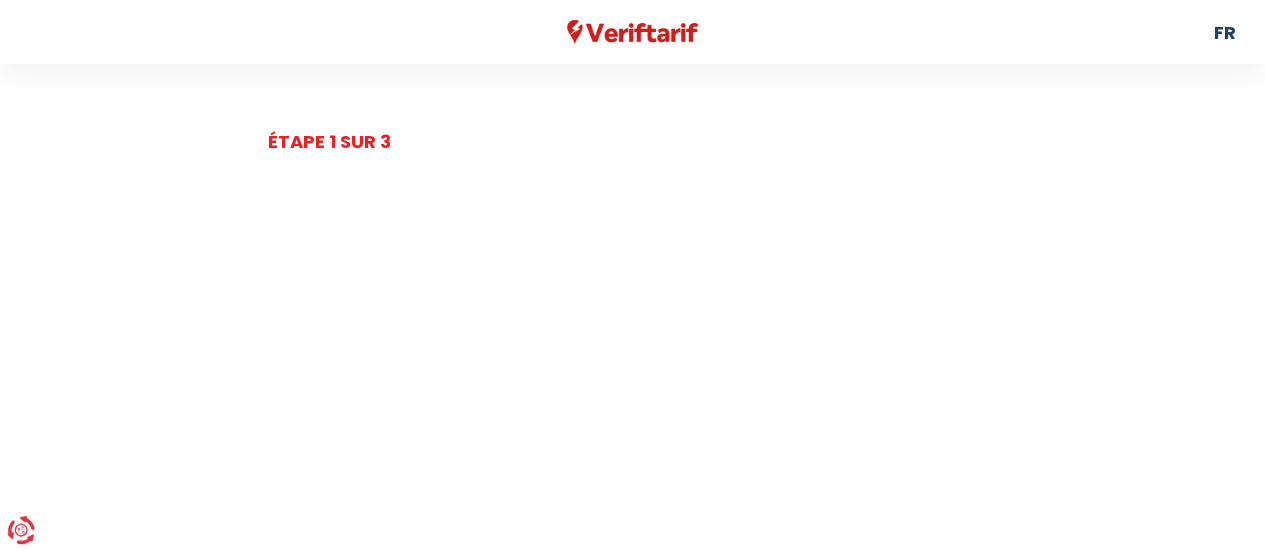 select 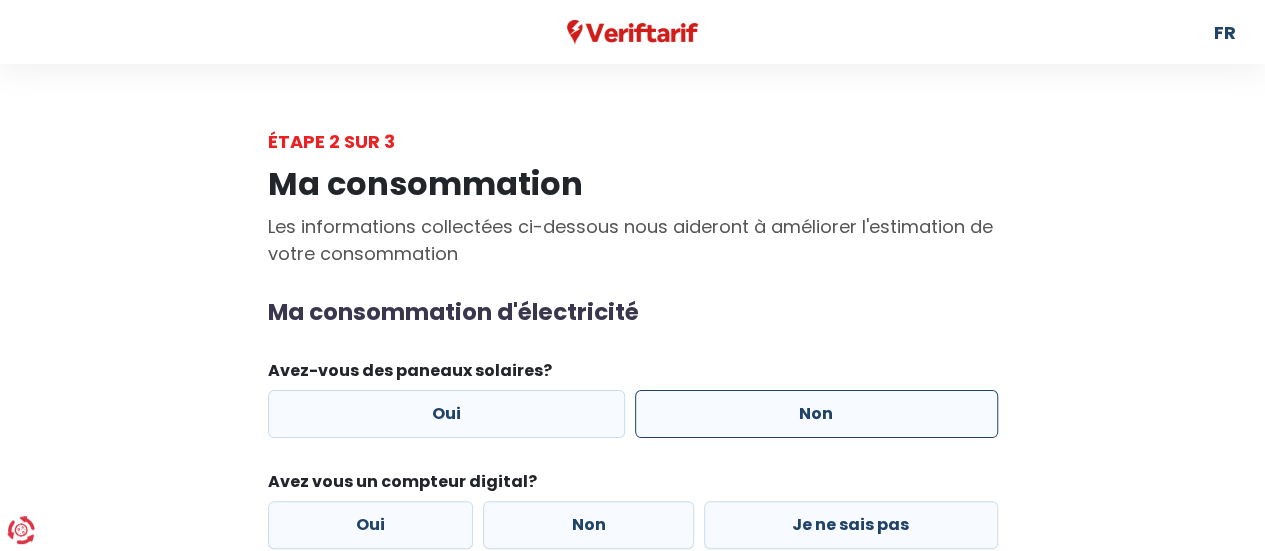 click on "Non" at bounding box center [816, 414] 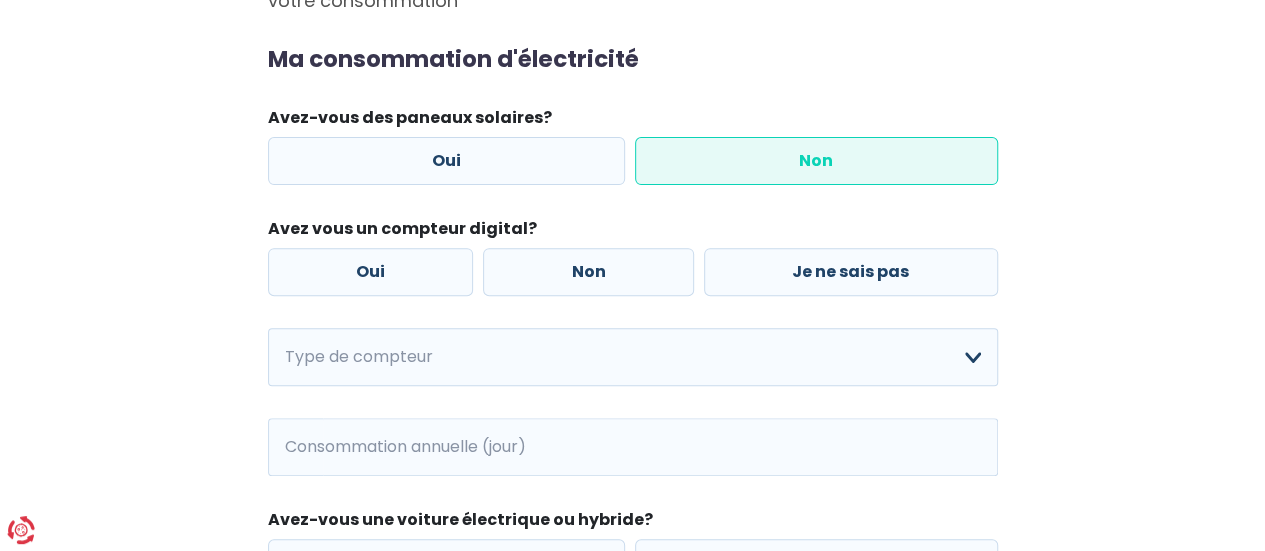 scroll, scrollTop: 258, scrollLeft: 0, axis: vertical 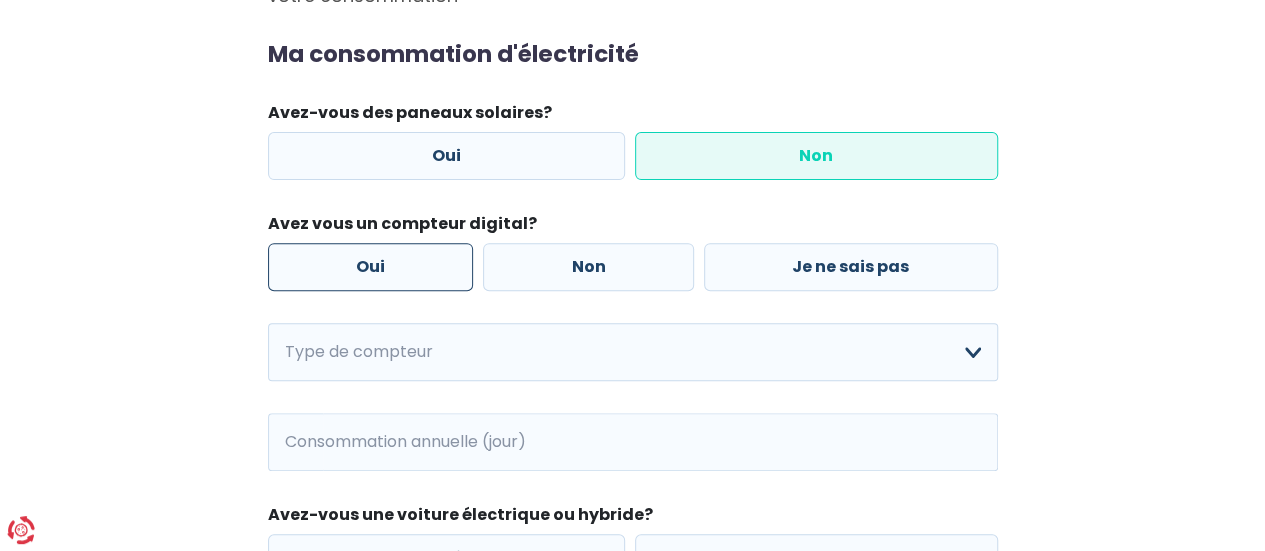 click on "Oui" at bounding box center (371, 267) 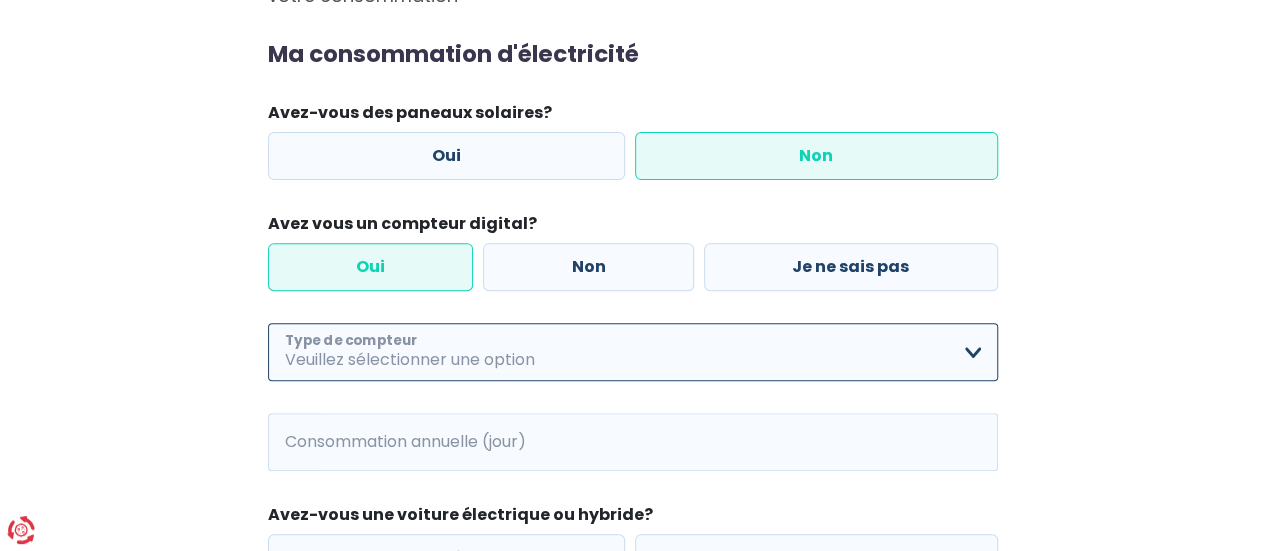 click on "Mono-horaire Bi-horaire Mono-horaire + exclusif nuit Bi-horaire + exclusif nuit Je ne sais pas
Veuillez sélectionner une option" at bounding box center (633, 352) 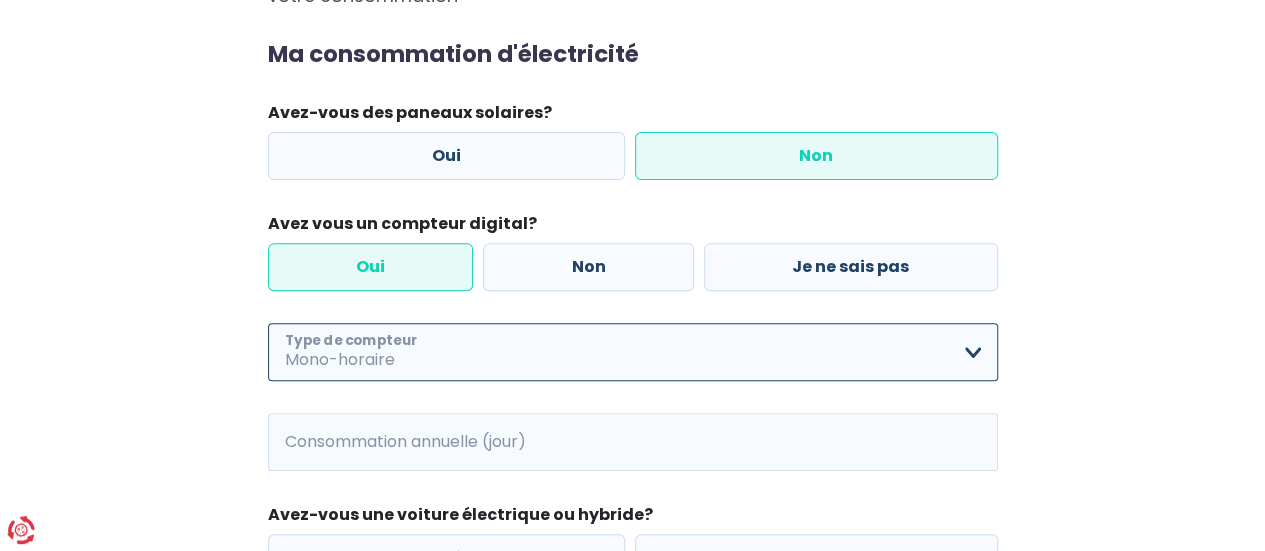 click on "Mono-horaire Bi-horaire Mono-horaire + exclusif nuit Bi-horaire + exclusif nuit Je ne sais pas
Veuillez sélectionner une option" at bounding box center [633, 352] 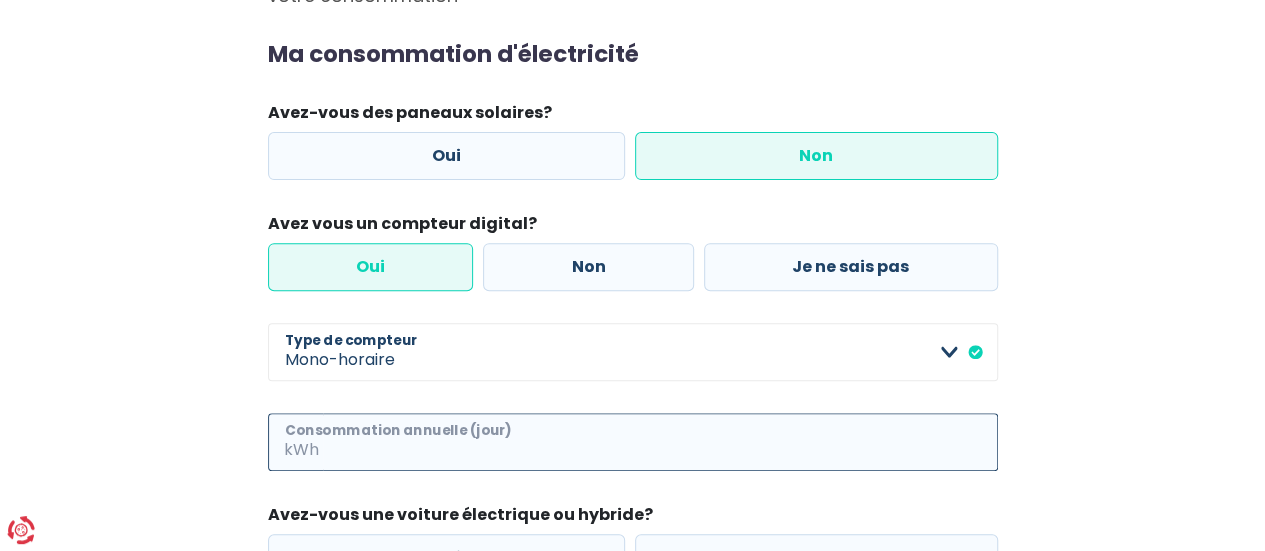 click on "Consommation annuelle (jour)" at bounding box center (660, 442) 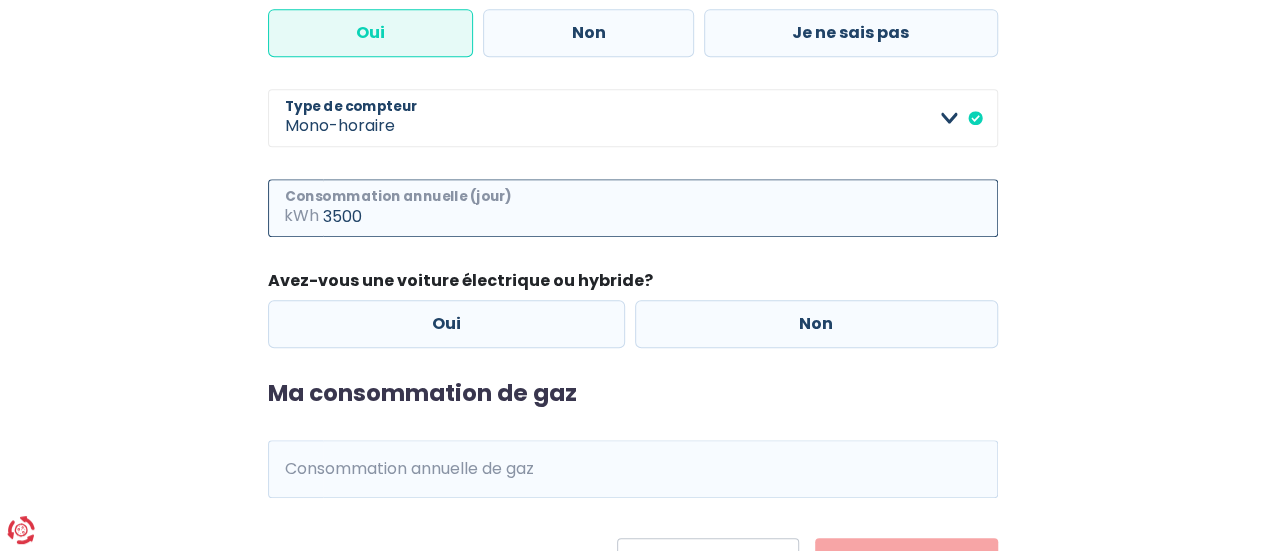scroll, scrollTop: 505, scrollLeft: 0, axis: vertical 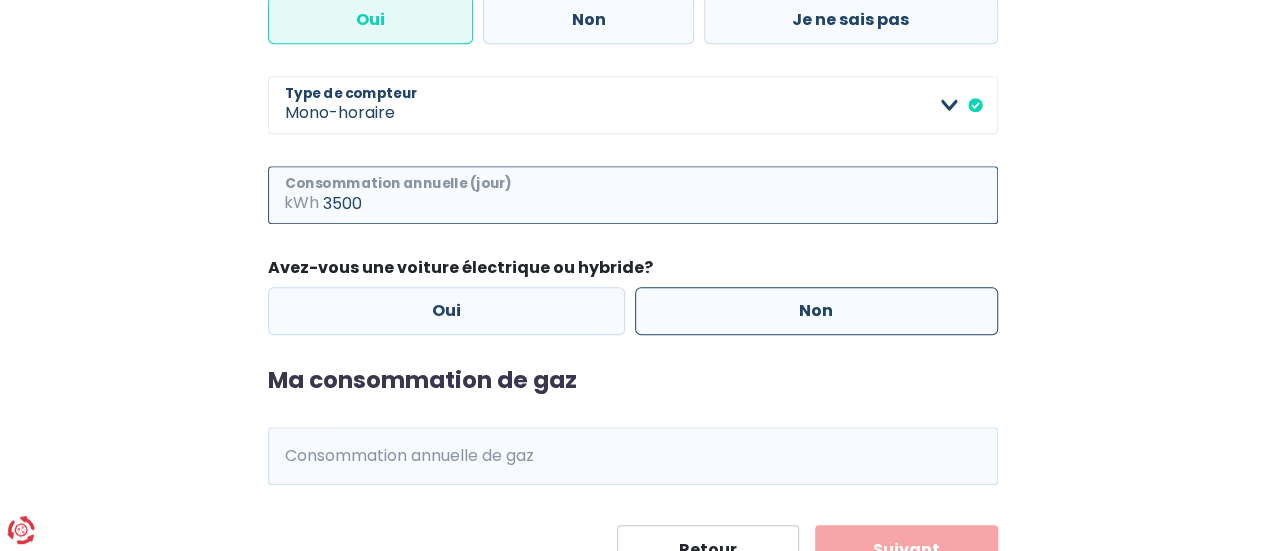 type on "3500" 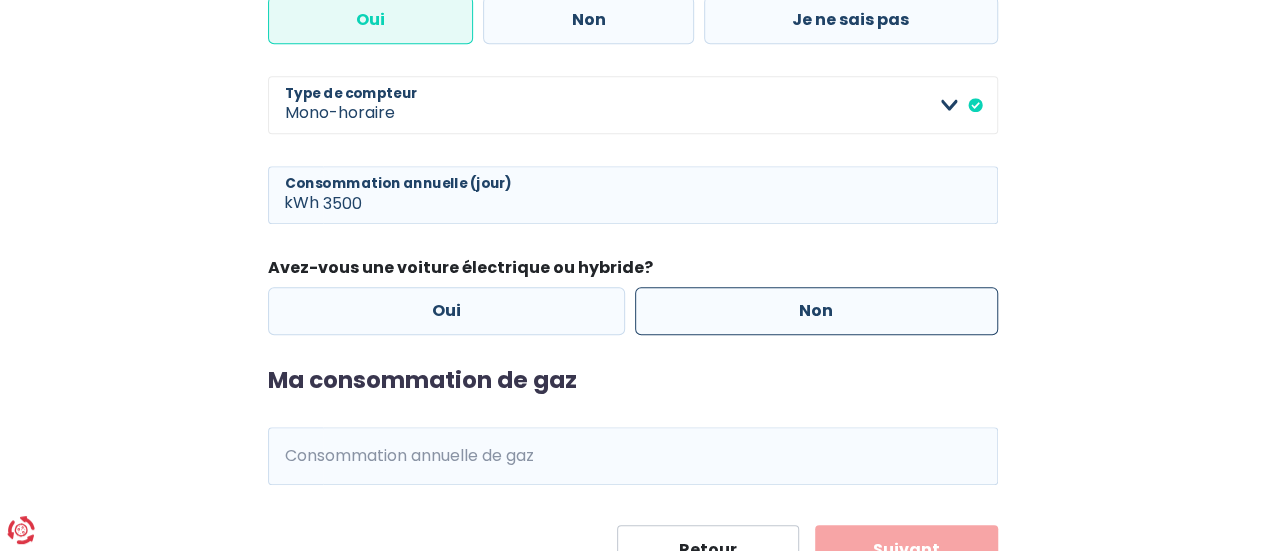 click on "Non" at bounding box center [816, 311] 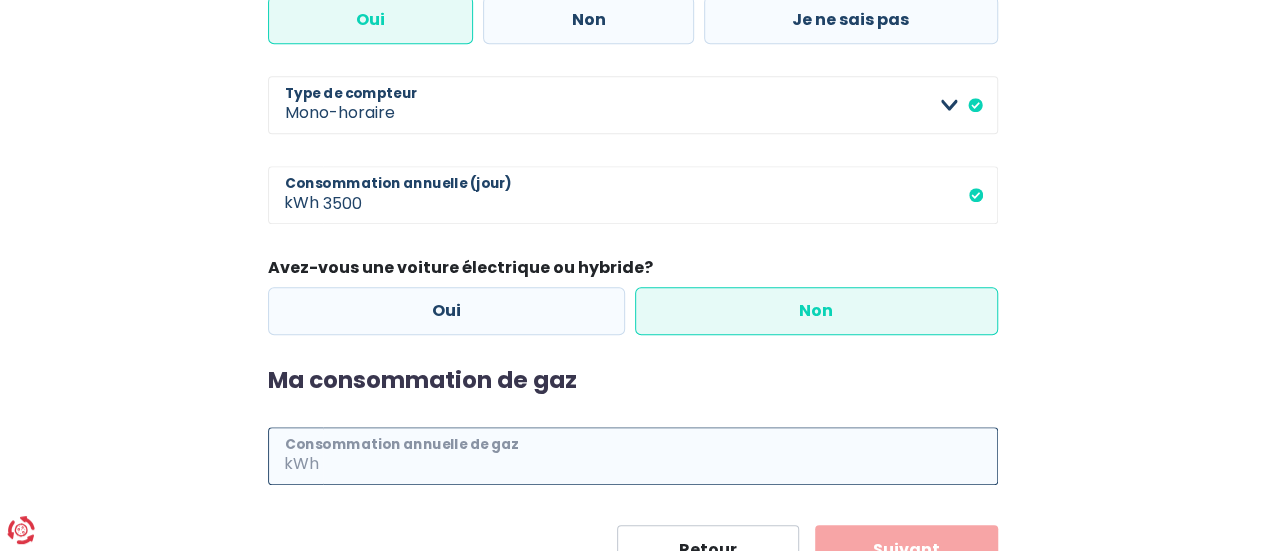 click on "Consommation annuelle de gaz" at bounding box center (660, 456) 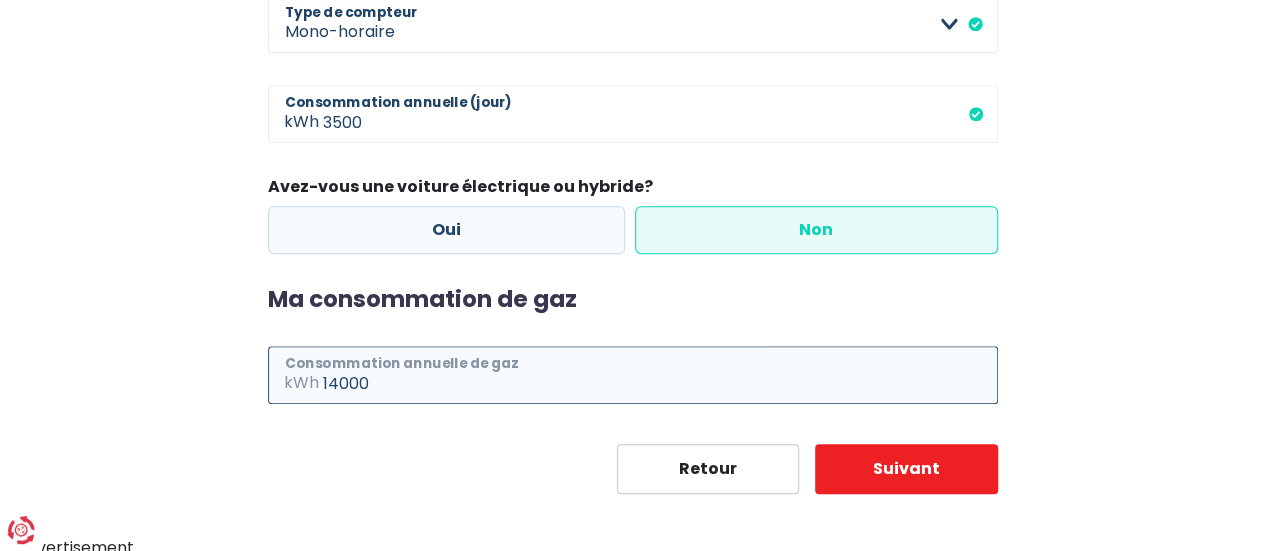 scroll, scrollTop: 591, scrollLeft: 0, axis: vertical 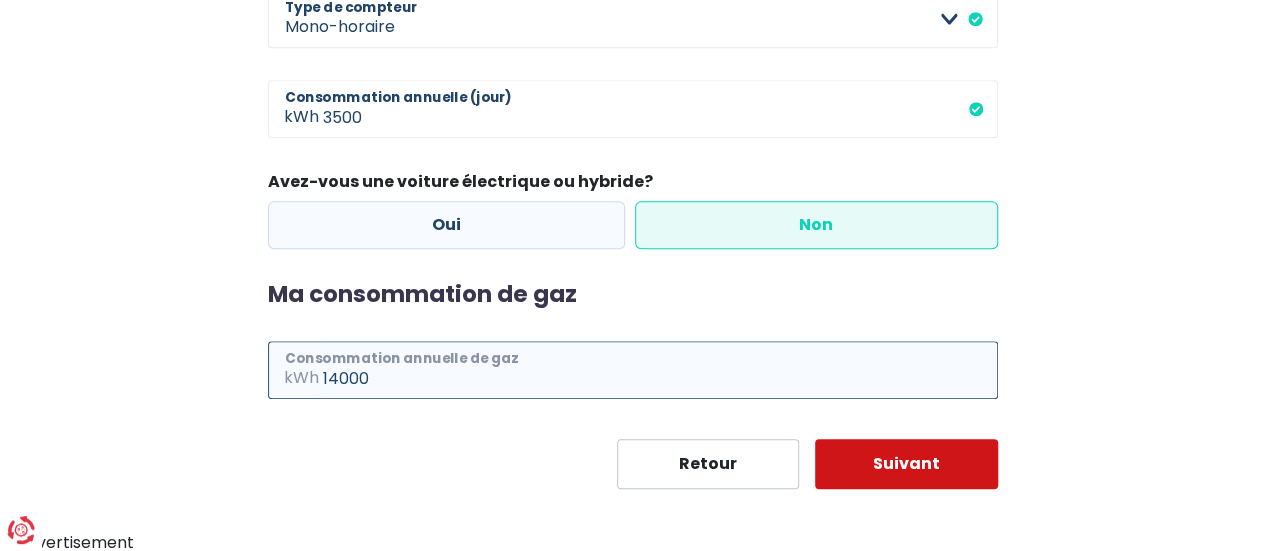 type on "14000" 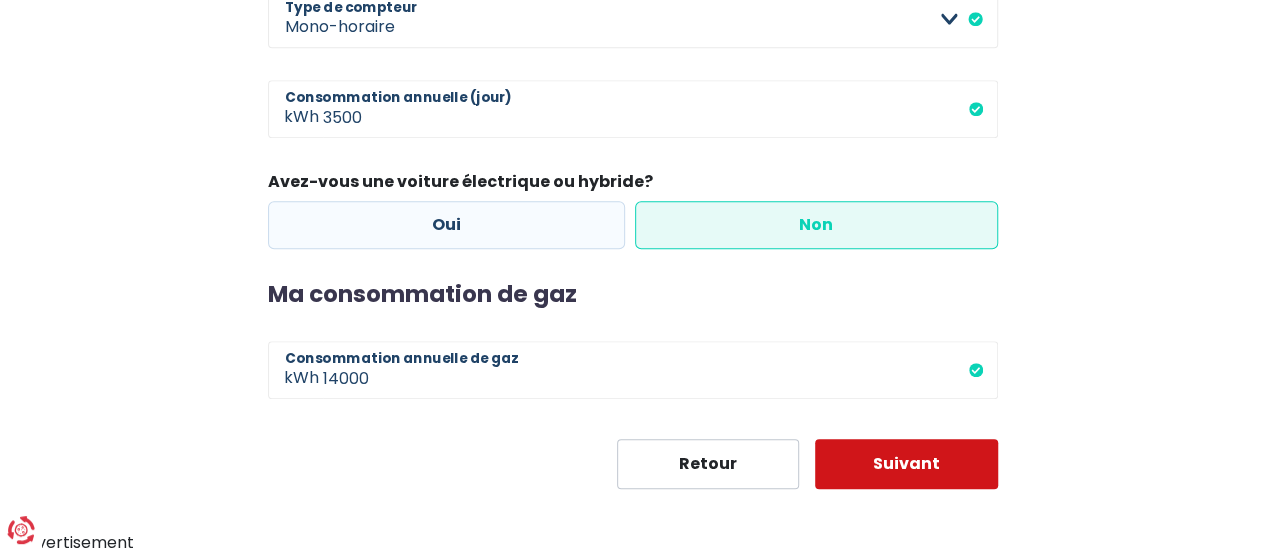 click on "Suivant" at bounding box center (906, 464) 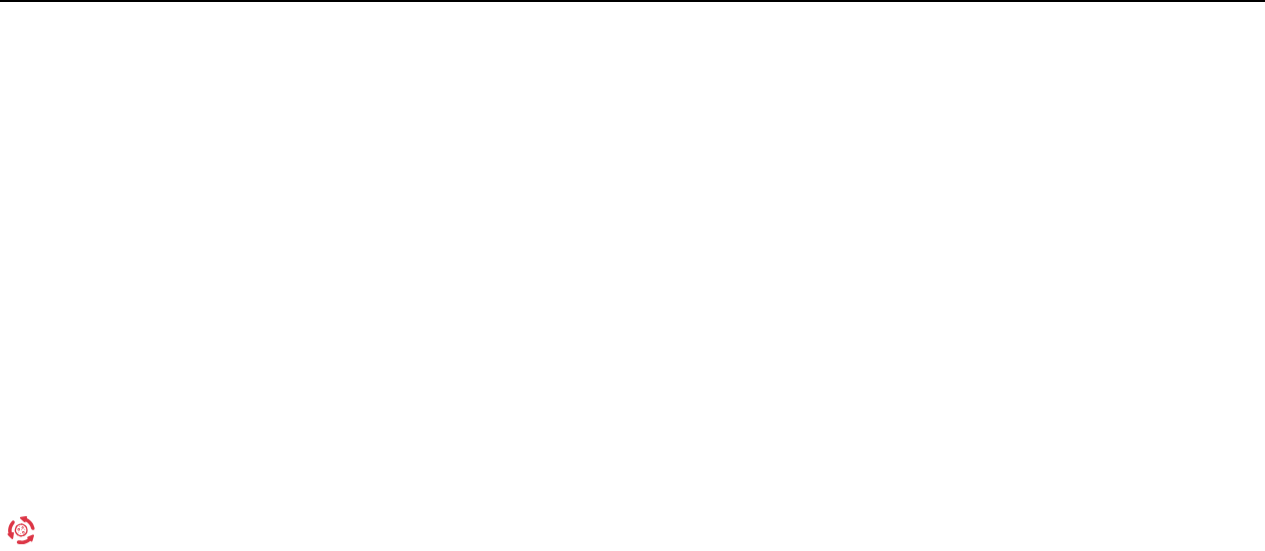 scroll, scrollTop: 0, scrollLeft: 0, axis: both 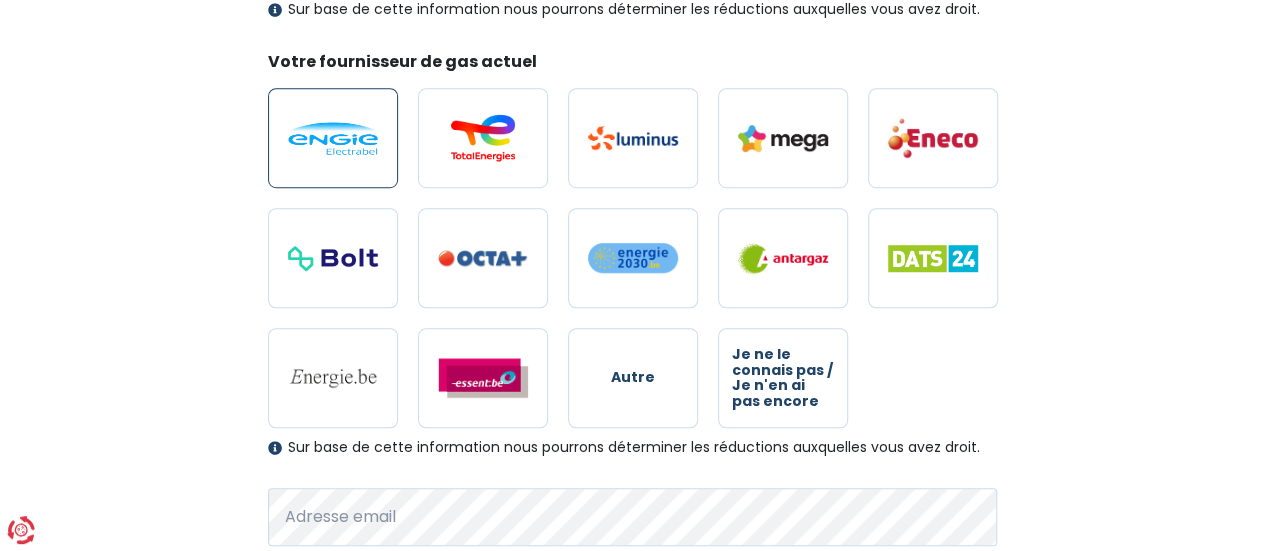 click at bounding box center (333, 138) 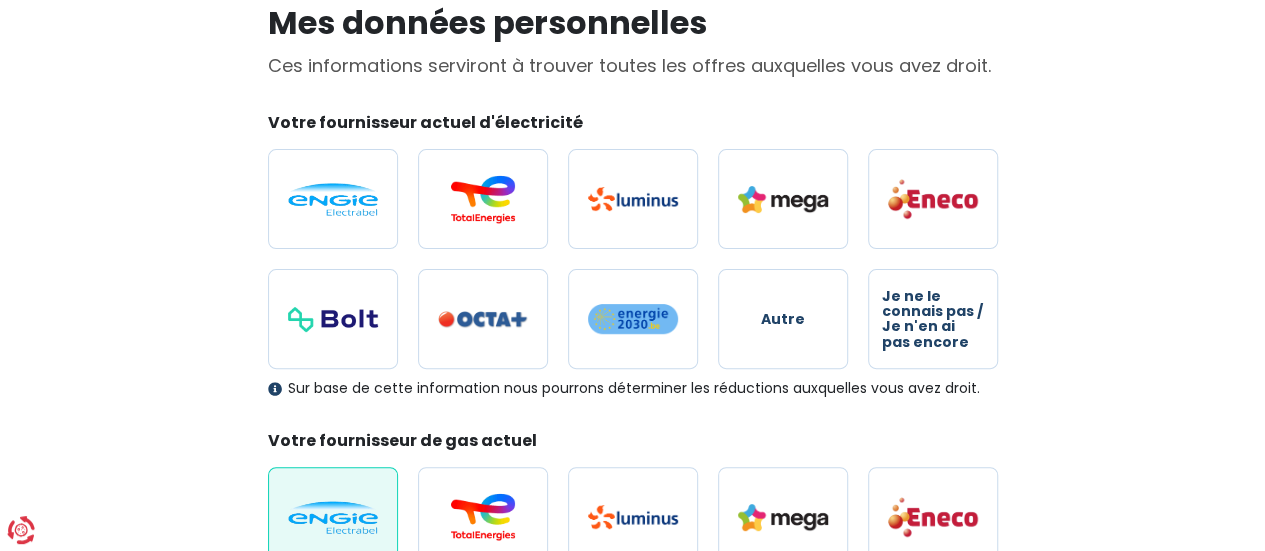scroll, scrollTop: 139, scrollLeft: 0, axis: vertical 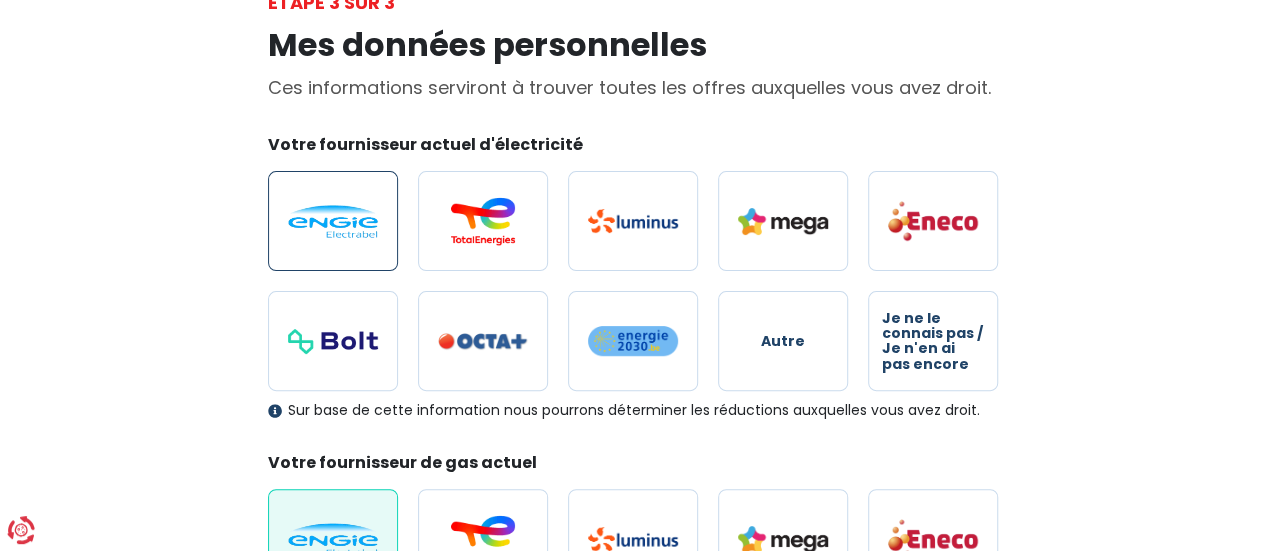 click at bounding box center [333, 221] 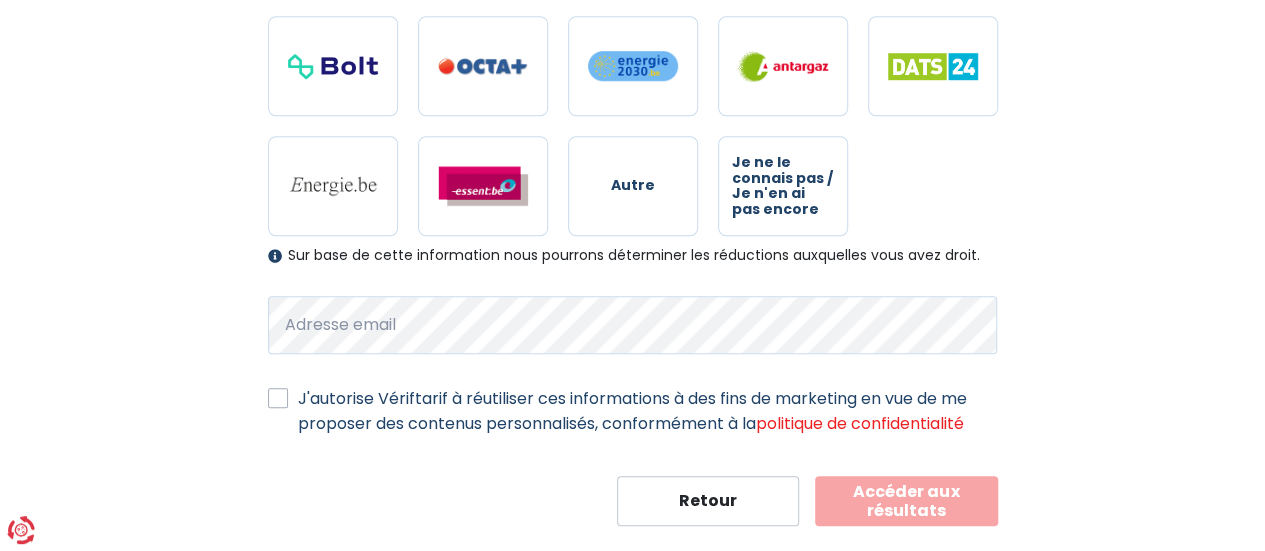 scroll, scrollTop: 756, scrollLeft: 0, axis: vertical 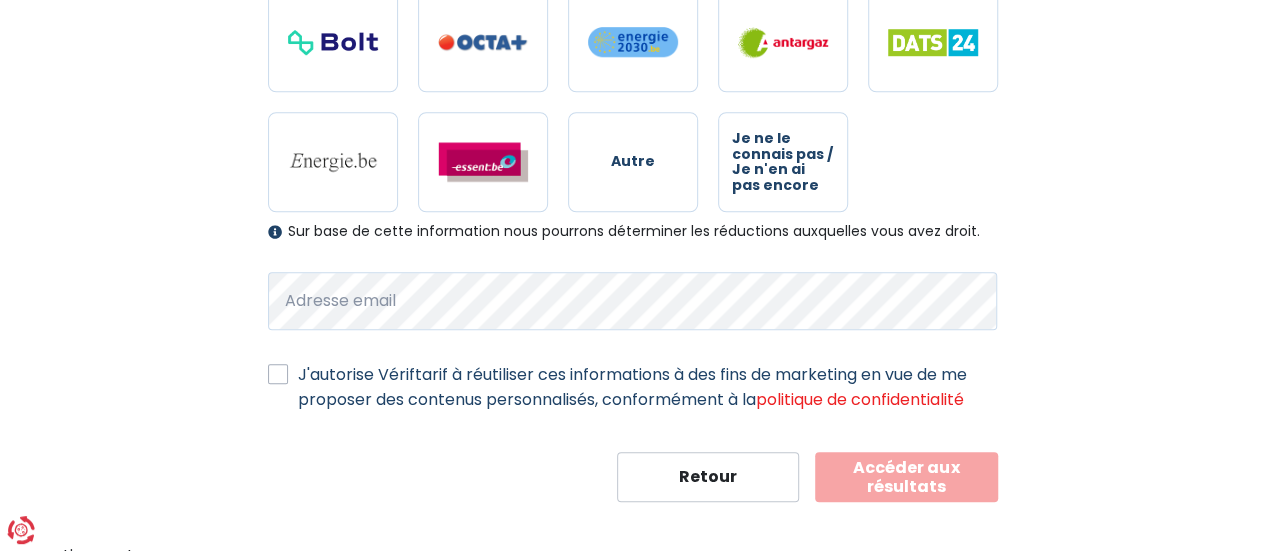 click on "J'autorise Vériftarif à réutiliser ces informations à des fins de marketing en vue de me proposer des contenus personnalisés, conformément à la
politique de confidentialité" at bounding box center [648, 387] 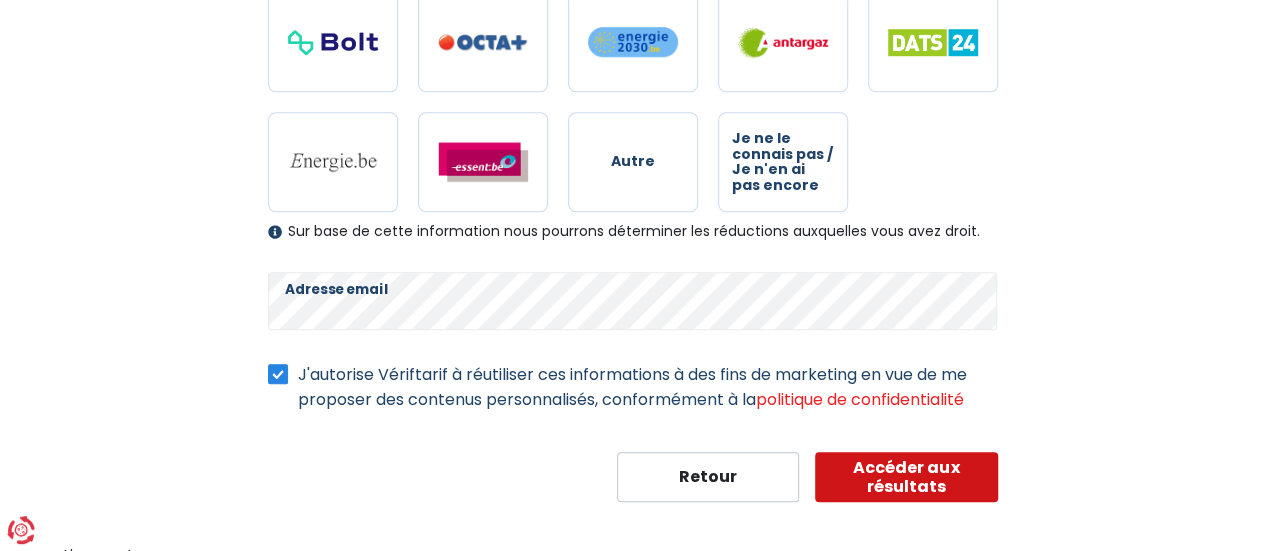 click on "Accéder aux résultats" at bounding box center [906, 477] 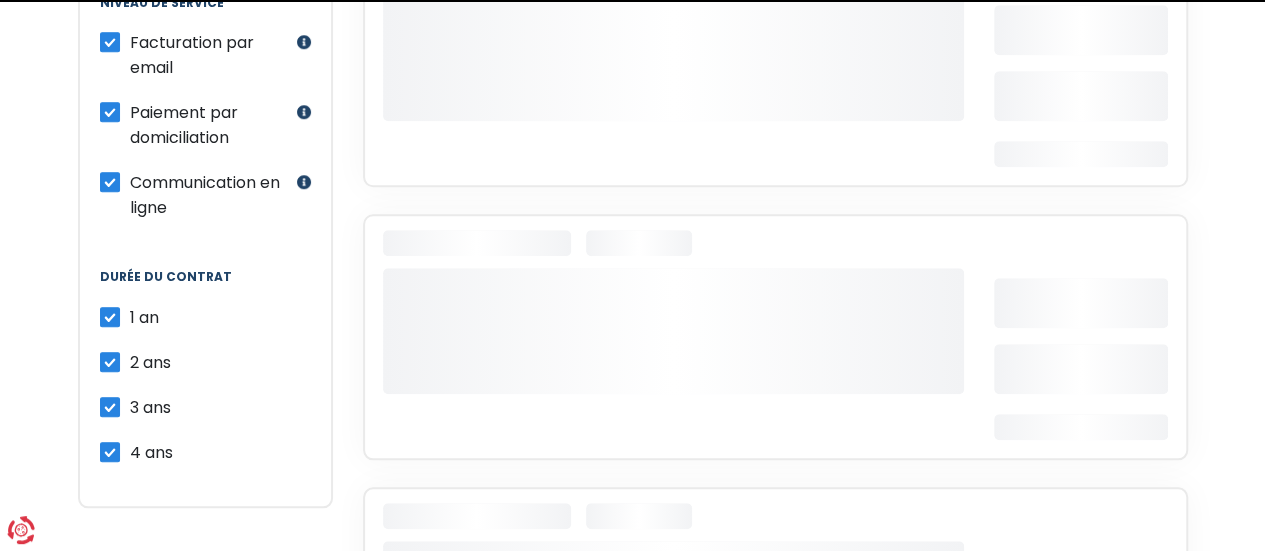 scroll, scrollTop: 0, scrollLeft: 0, axis: both 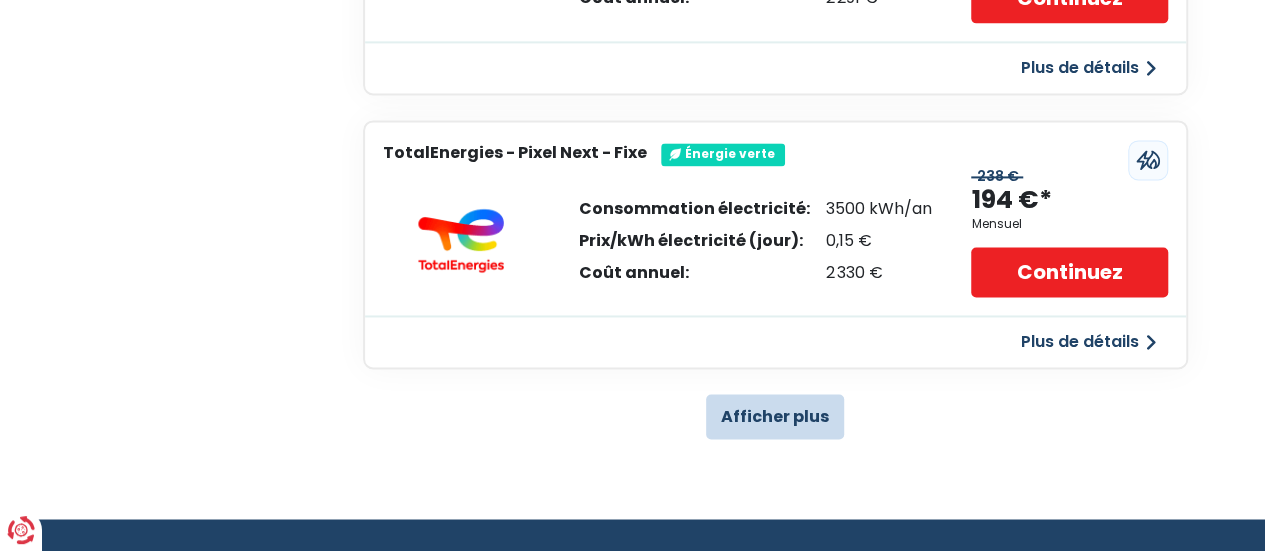 click on "Afficher plus" at bounding box center [775, 416] 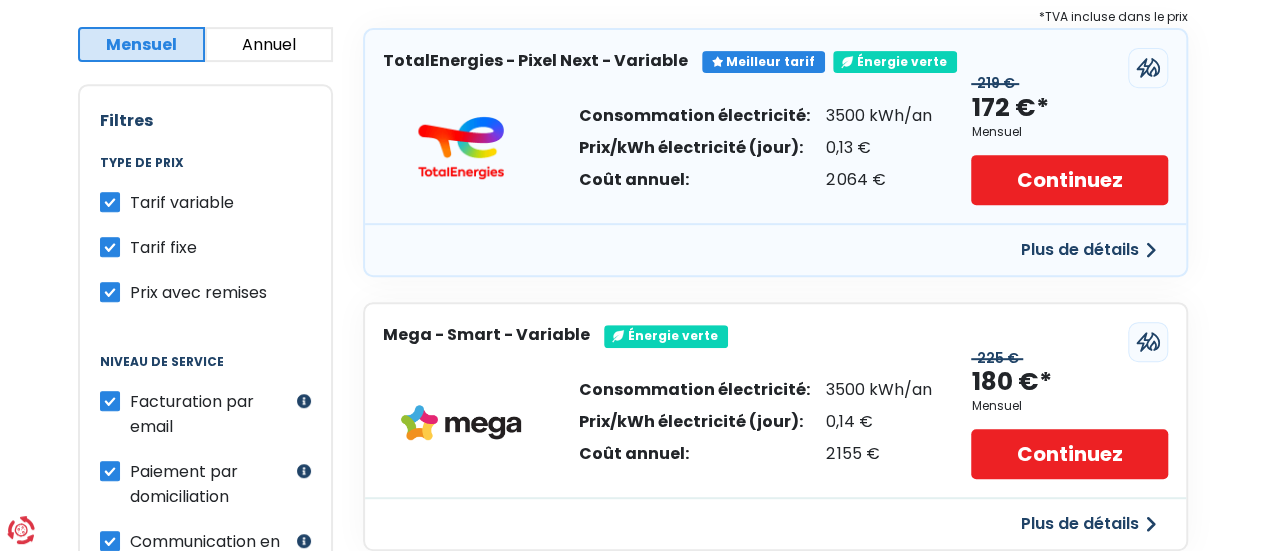 scroll, scrollTop: 345, scrollLeft: 0, axis: vertical 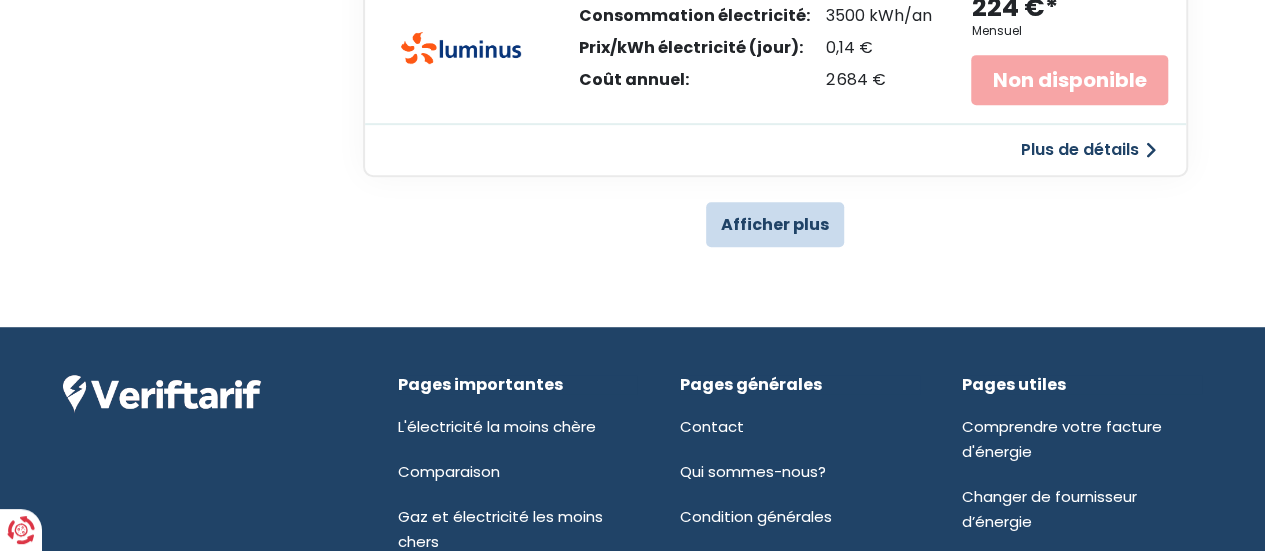 click on "Afficher plus" at bounding box center [775, 224] 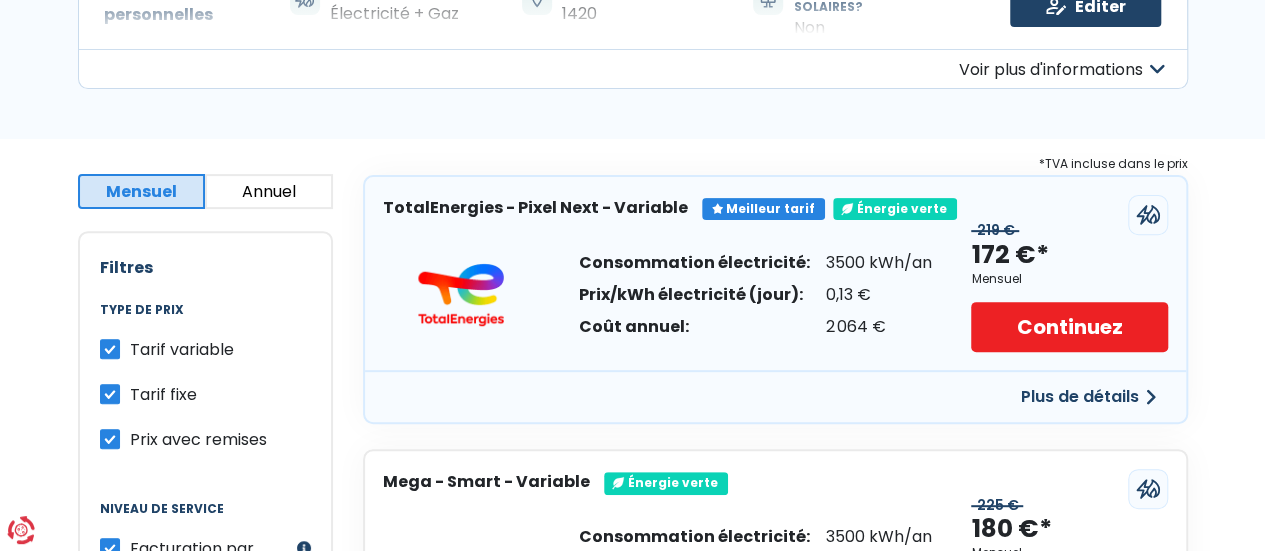 scroll, scrollTop: 0, scrollLeft: 0, axis: both 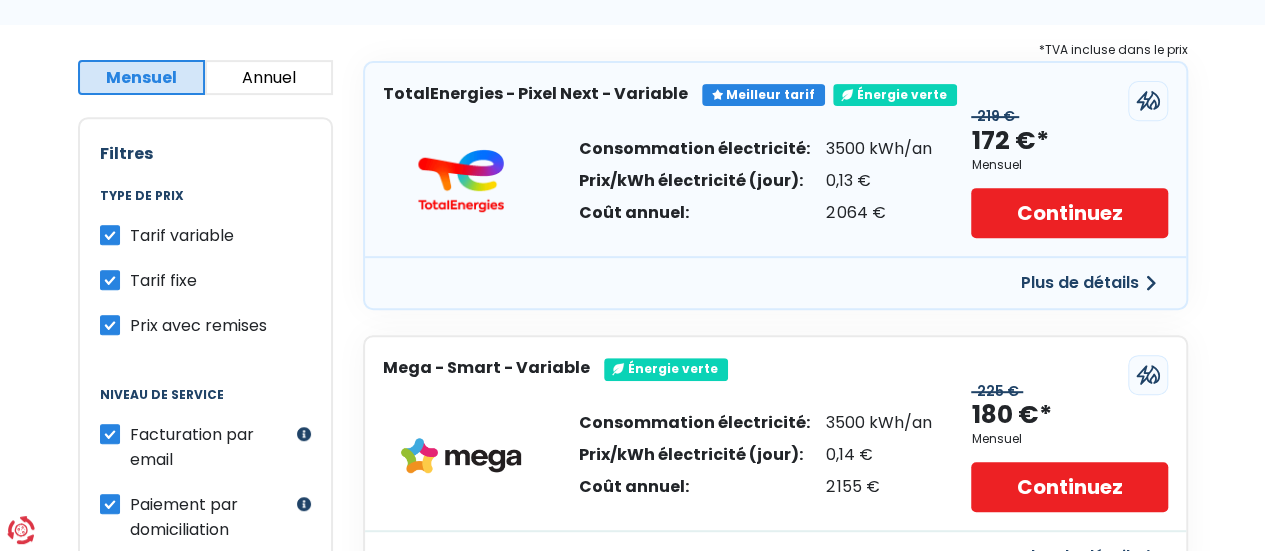 click on "Tarif variable" at bounding box center [182, 235] 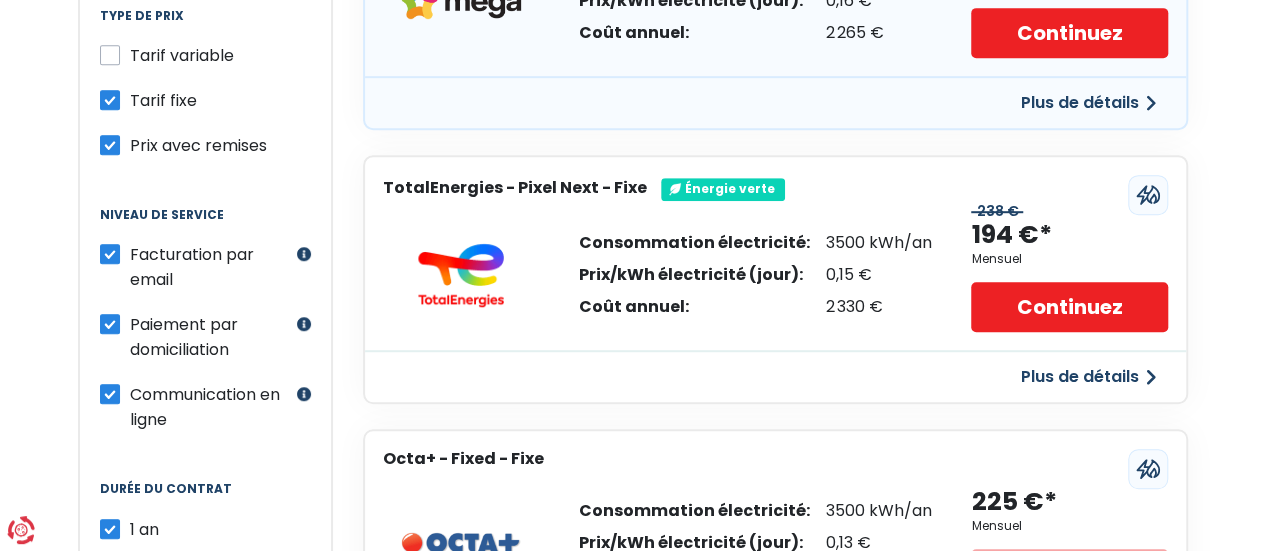 scroll, scrollTop: 641, scrollLeft: 0, axis: vertical 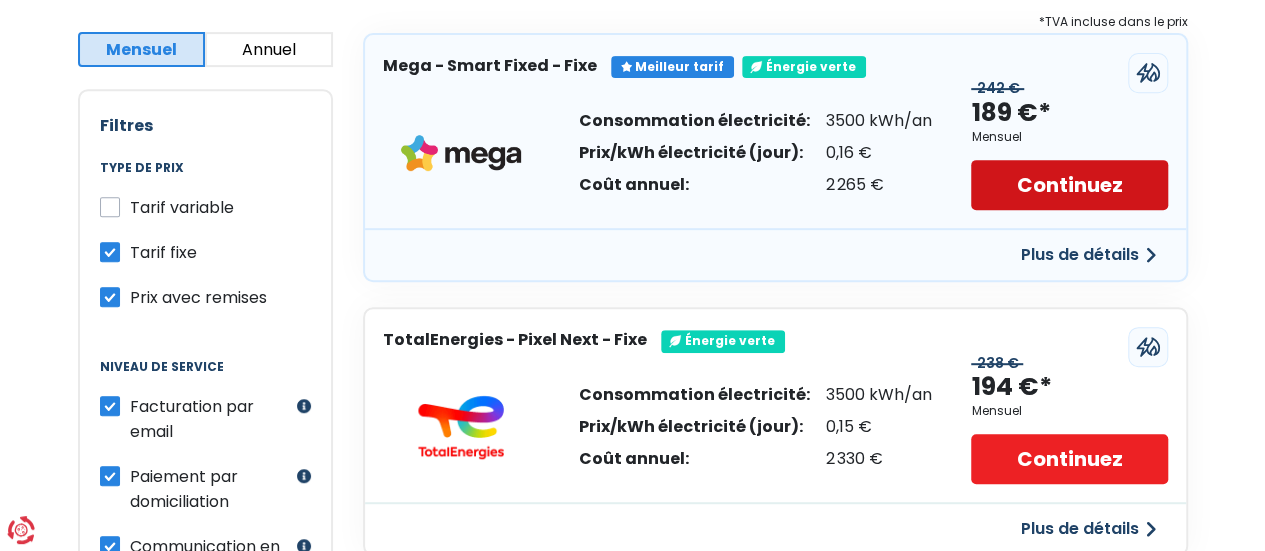 click on "Continuez" at bounding box center (1069, 185) 